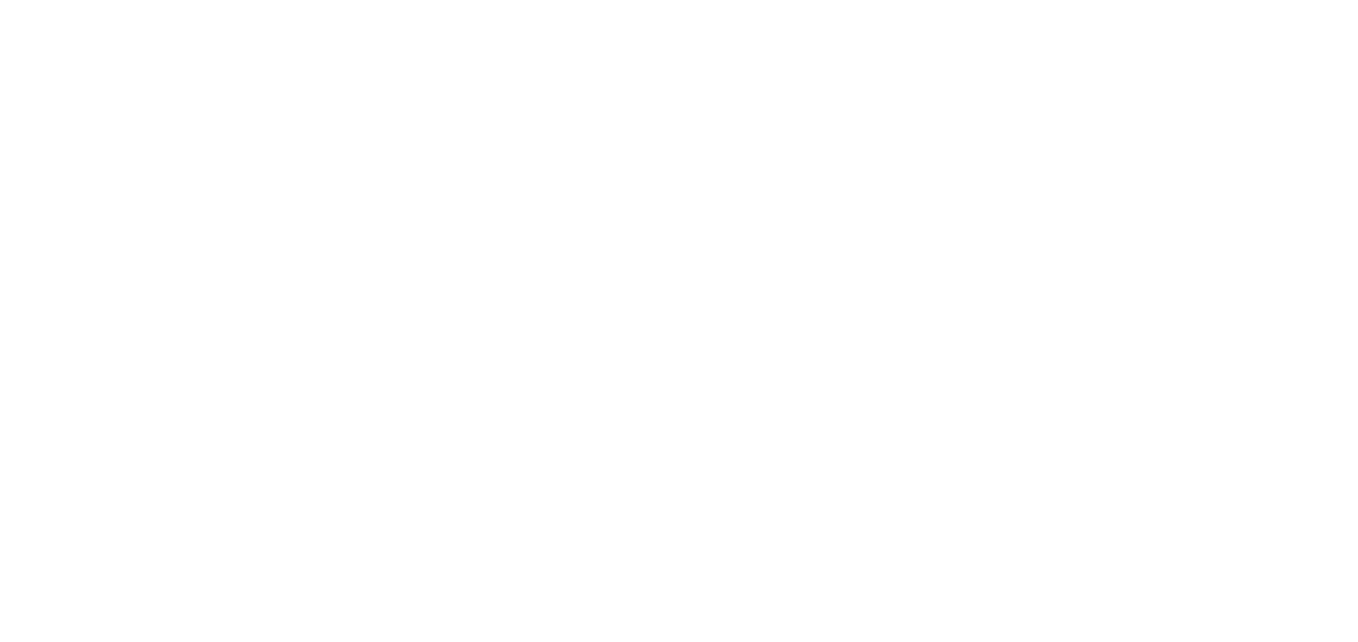 scroll, scrollTop: 0, scrollLeft: 0, axis: both 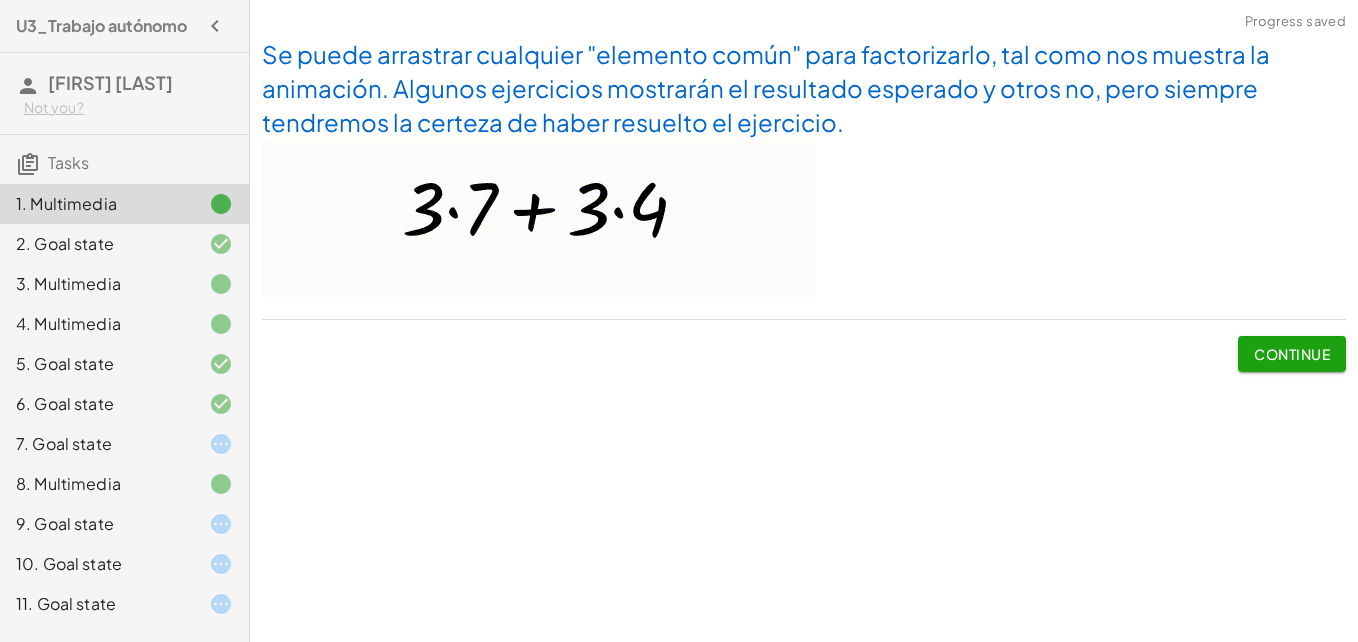 click on "Not you?" 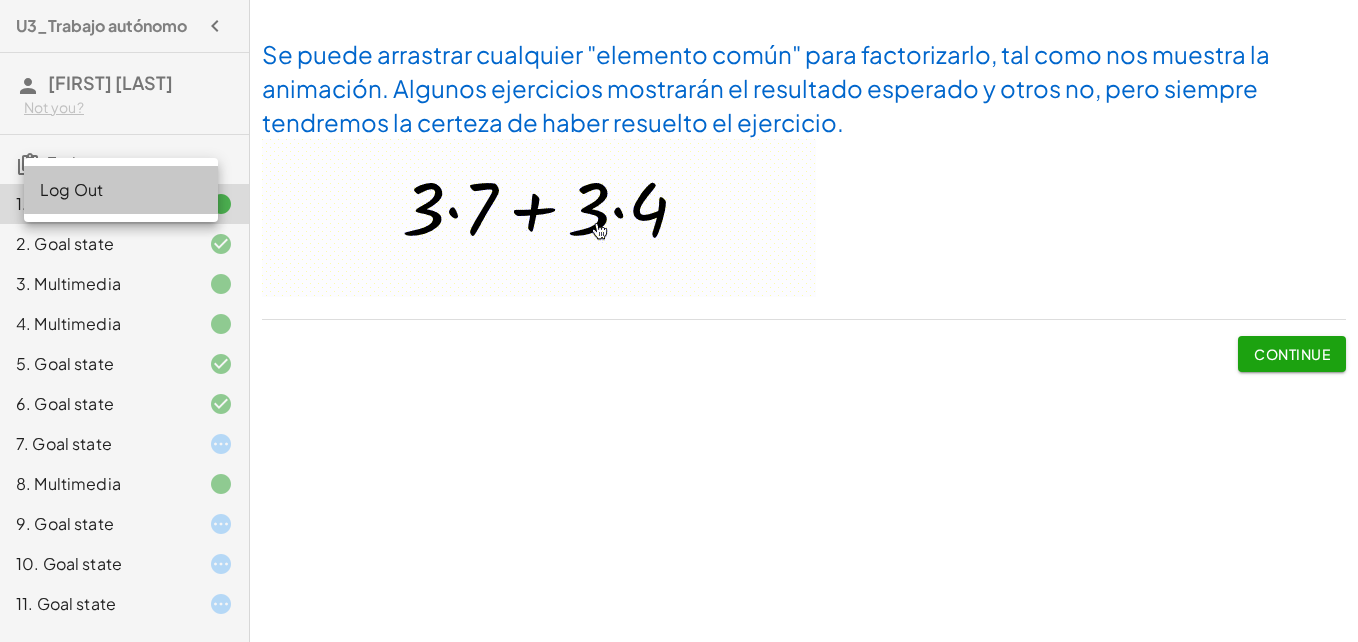click on "Log Out" 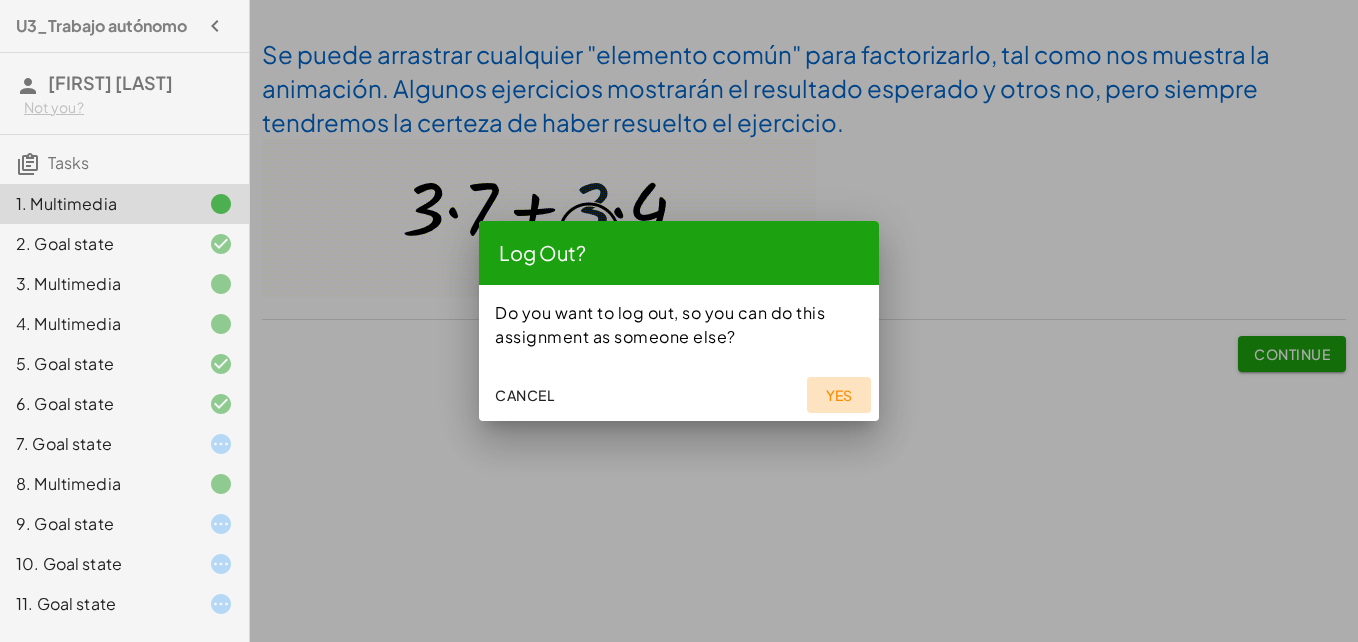 click on "Yes" 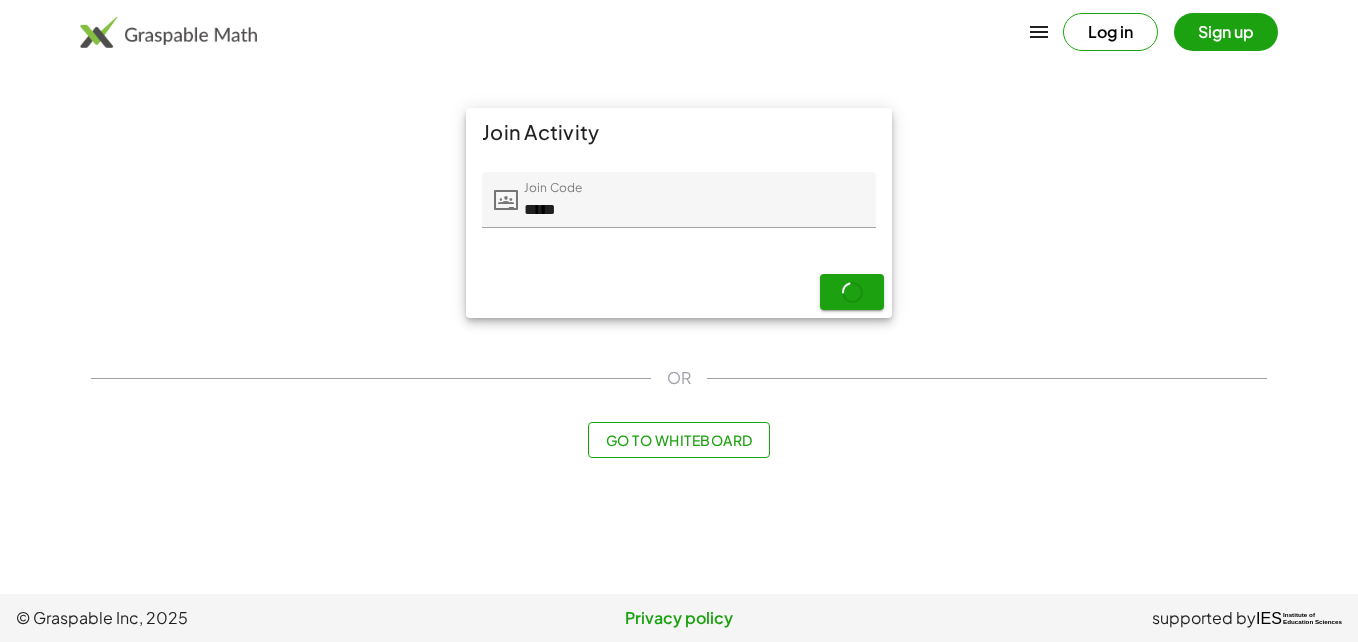 scroll, scrollTop: 0, scrollLeft: 0, axis: both 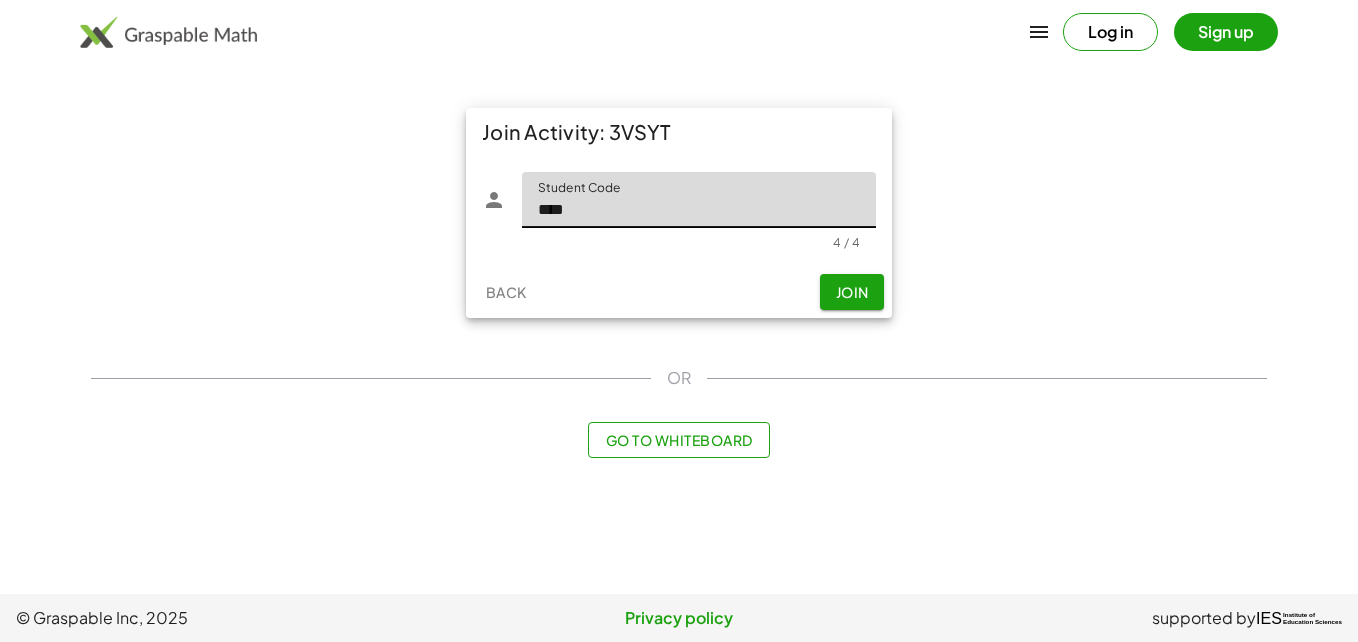 type on "****" 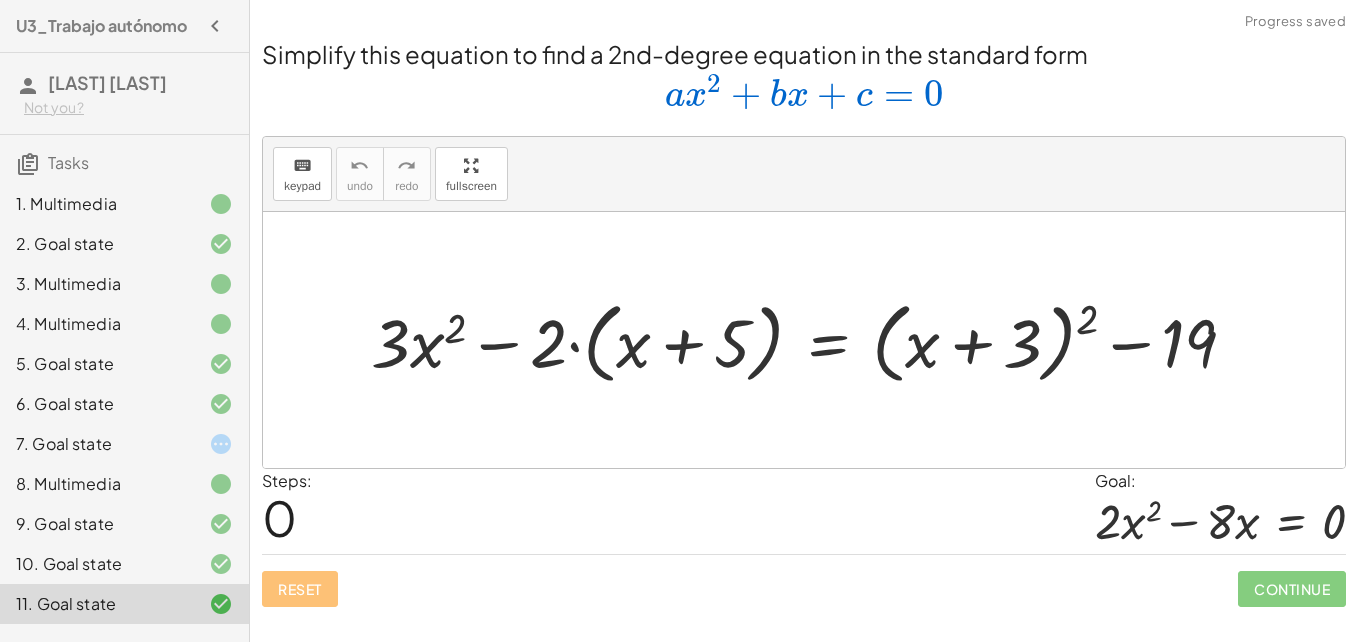 click 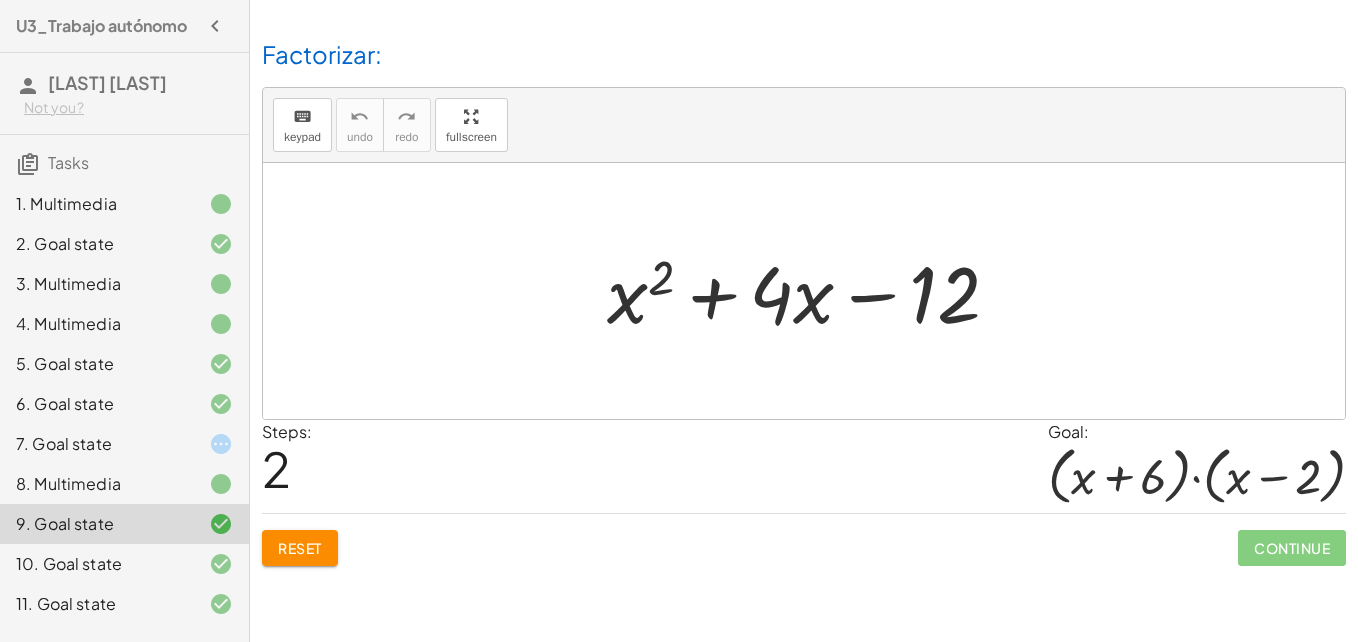 click 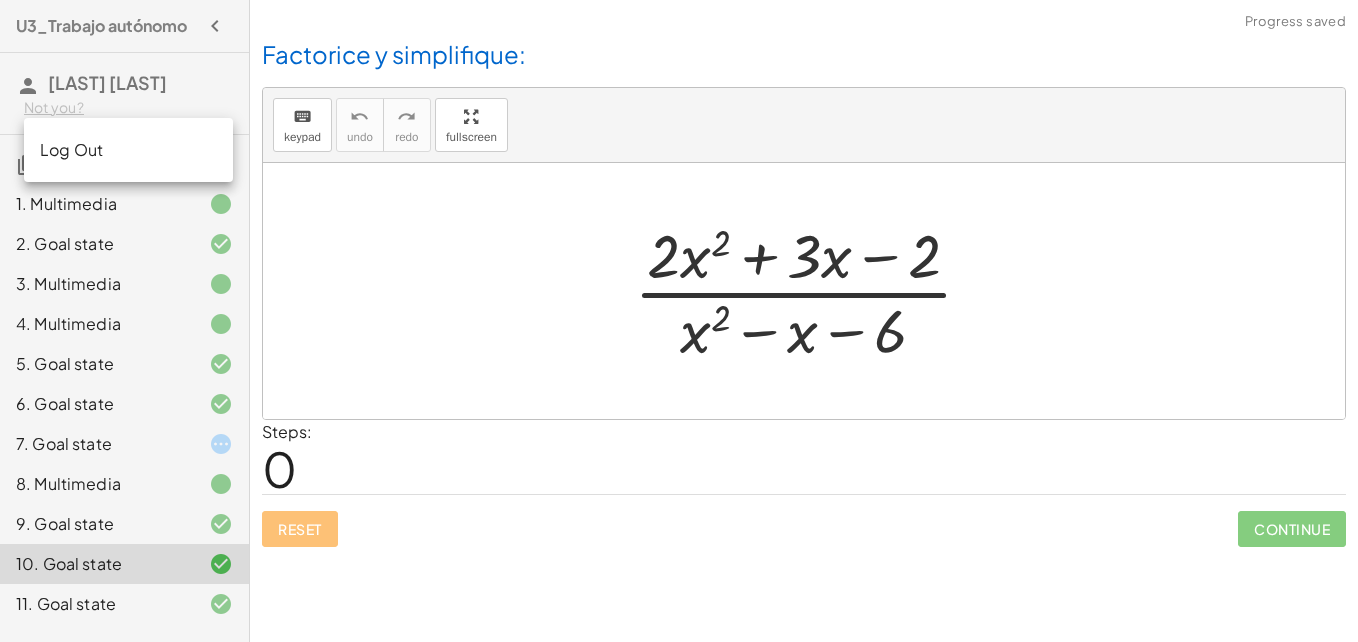 click on "Log Out" 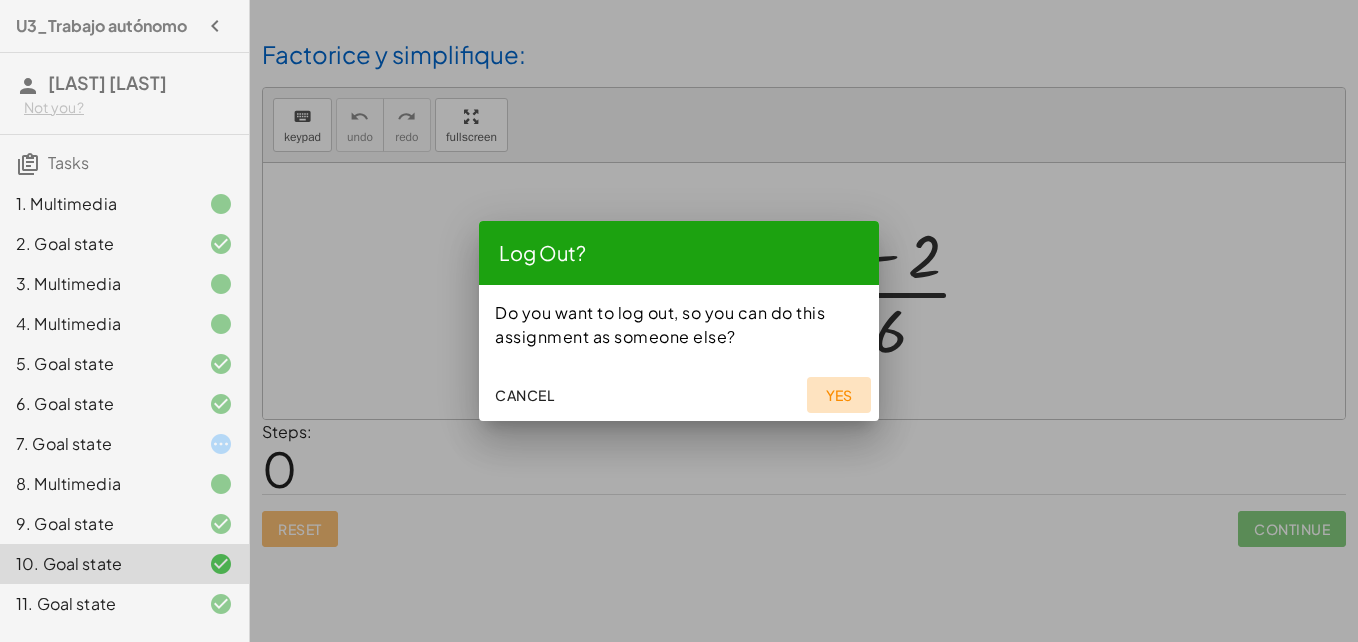 click on "Yes" 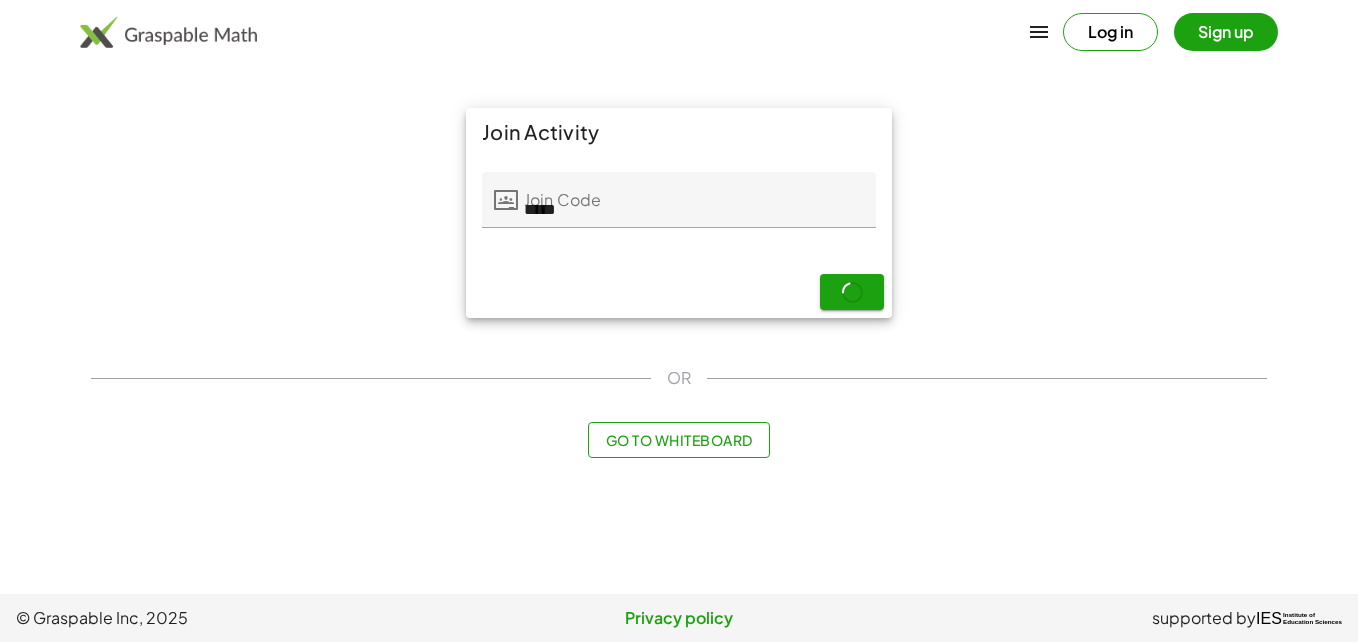 scroll, scrollTop: 0, scrollLeft: 0, axis: both 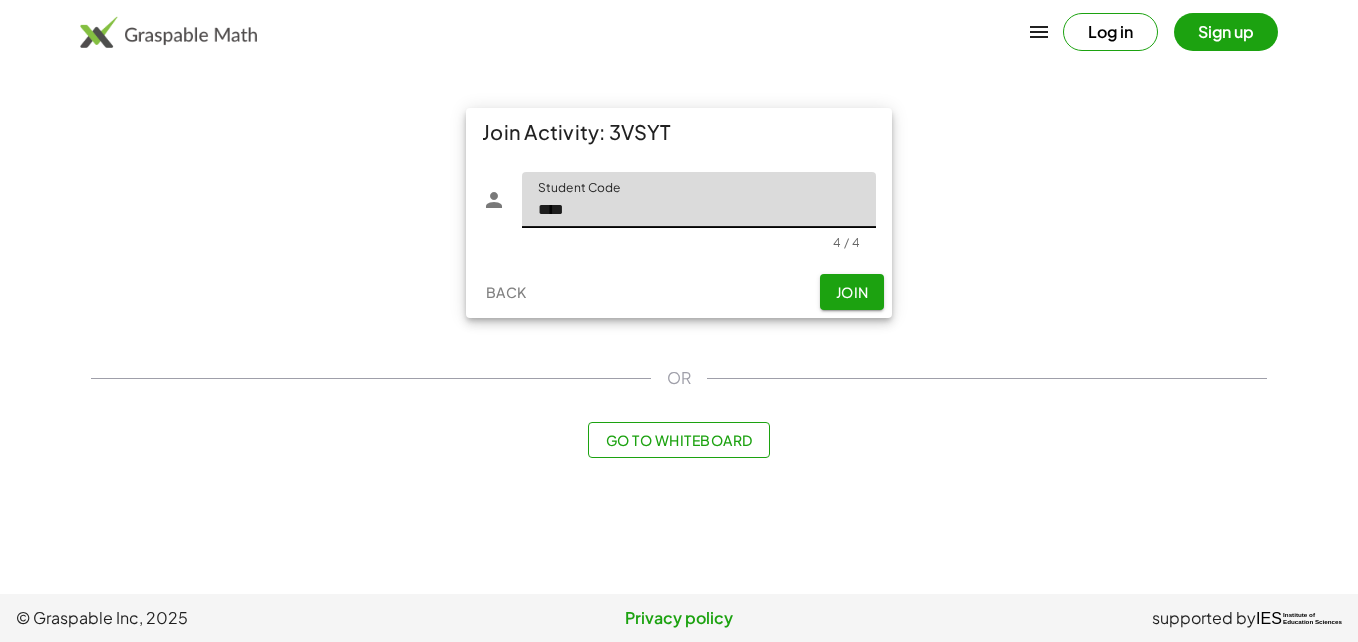 type on "****" 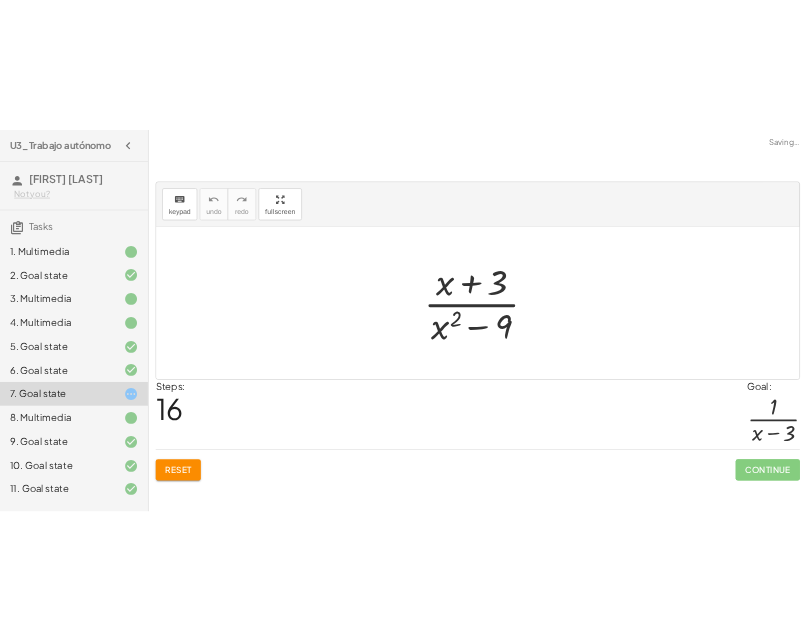 scroll, scrollTop: 30, scrollLeft: 0, axis: vertical 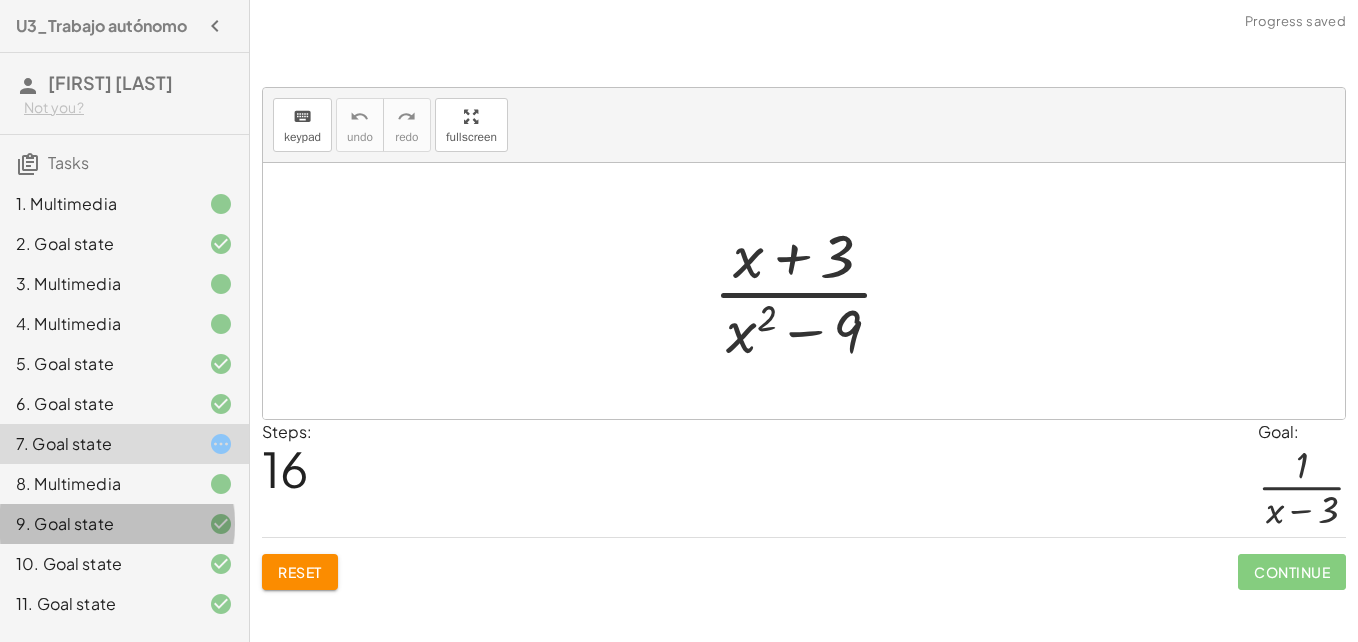 click 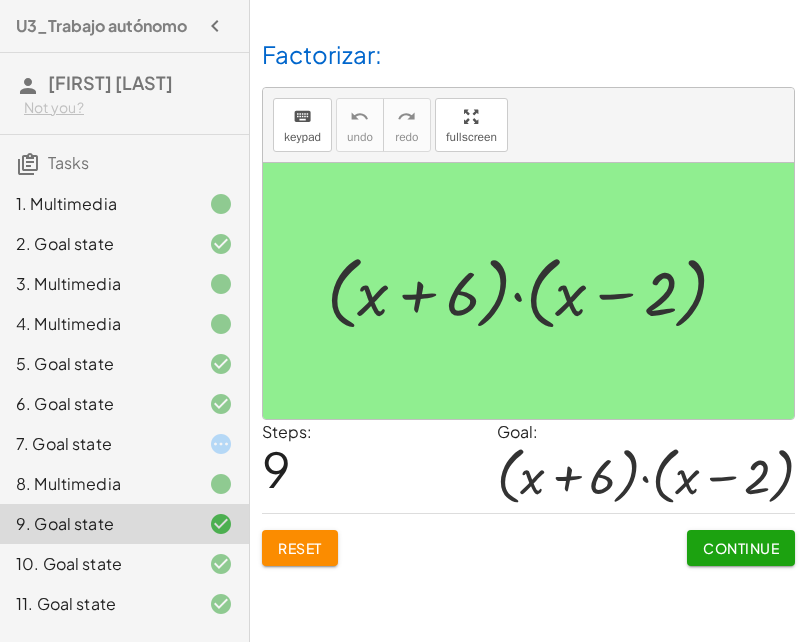 click on "Not you?" 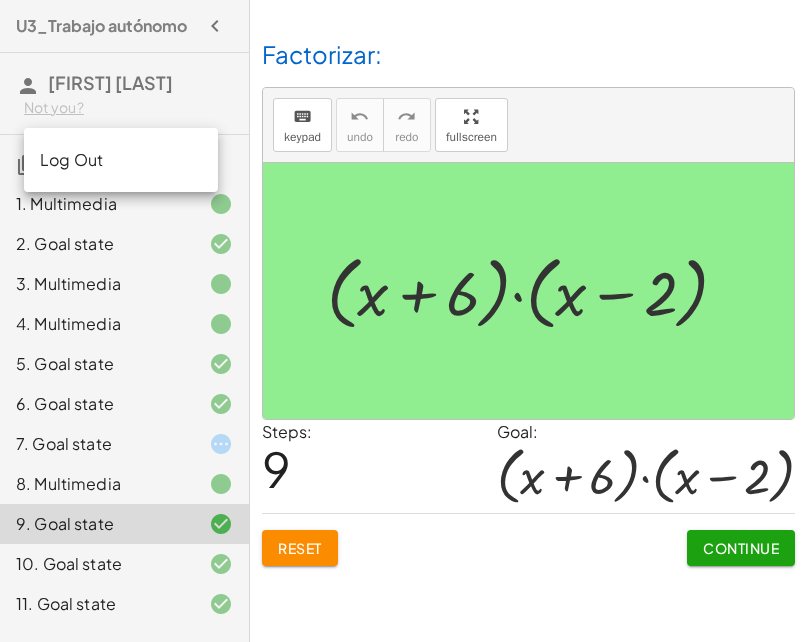 click on "Log Out" 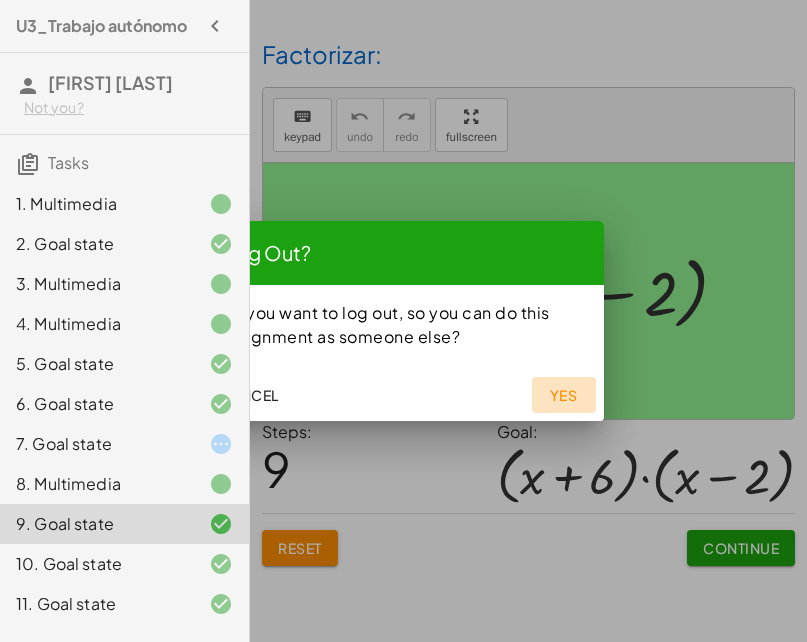 click on "Yes" 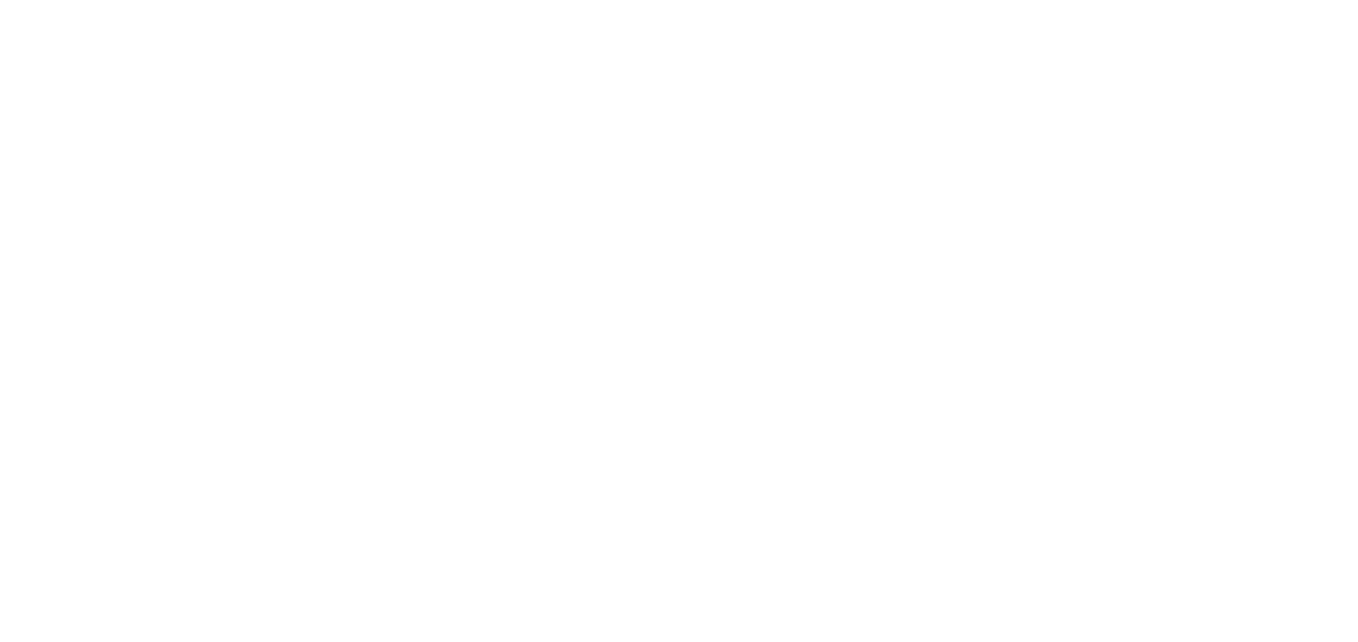 scroll, scrollTop: 0, scrollLeft: 0, axis: both 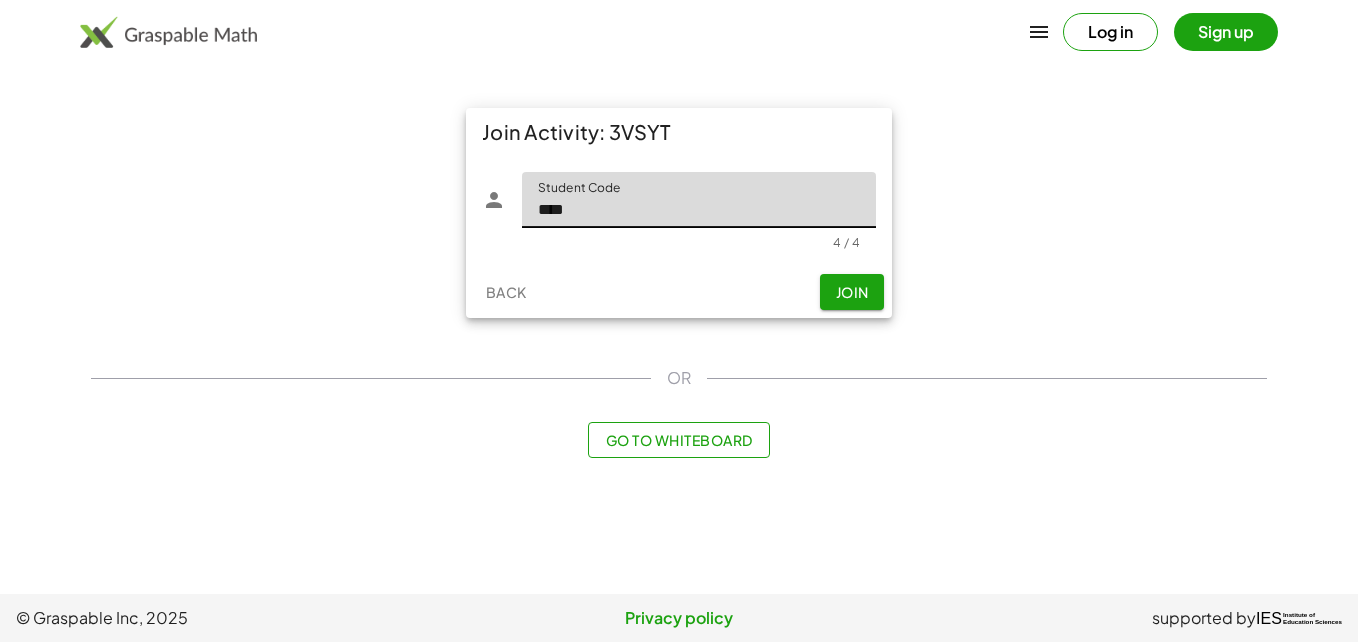 type on "****" 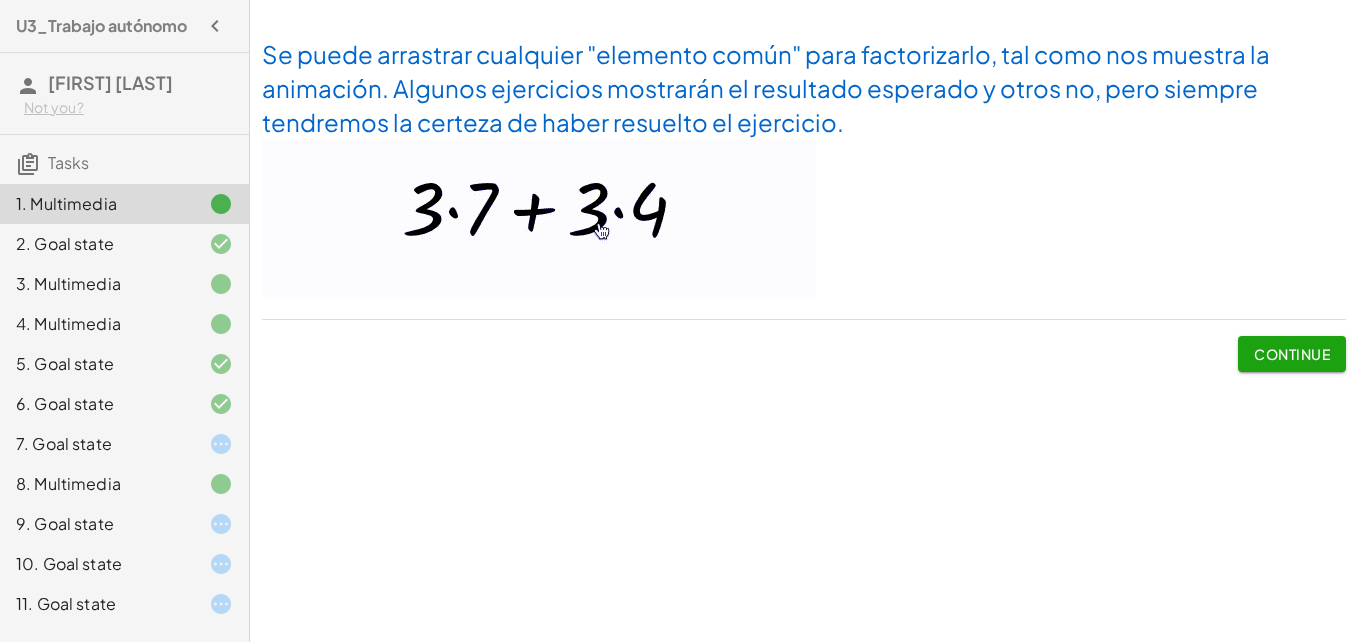 click on "9. Goal state" 